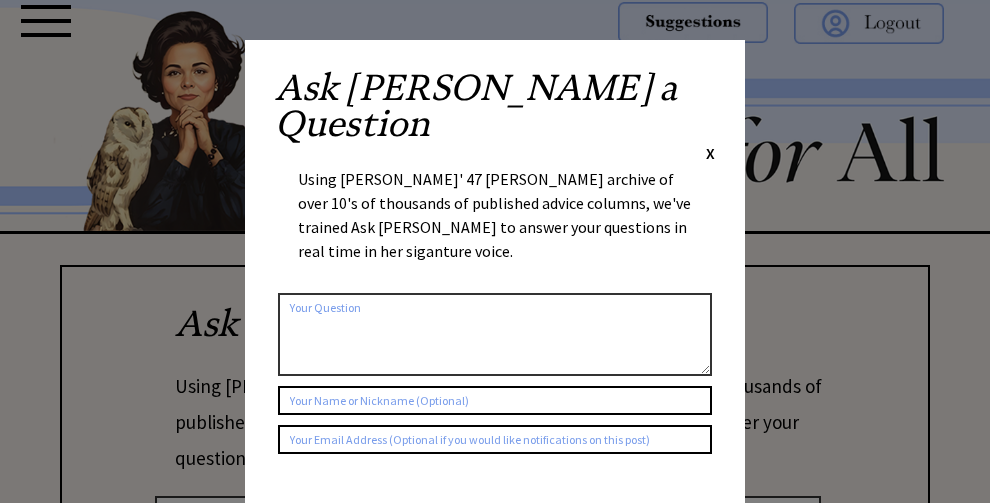 scroll, scrollTop: 0, scrollLeft: 0, axis: both 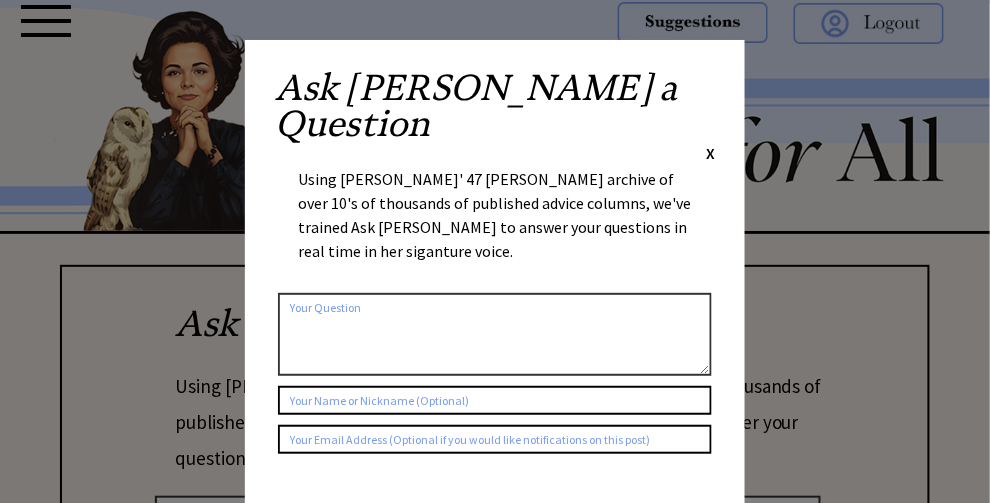 click on "X" at bounding box center [710, 153] 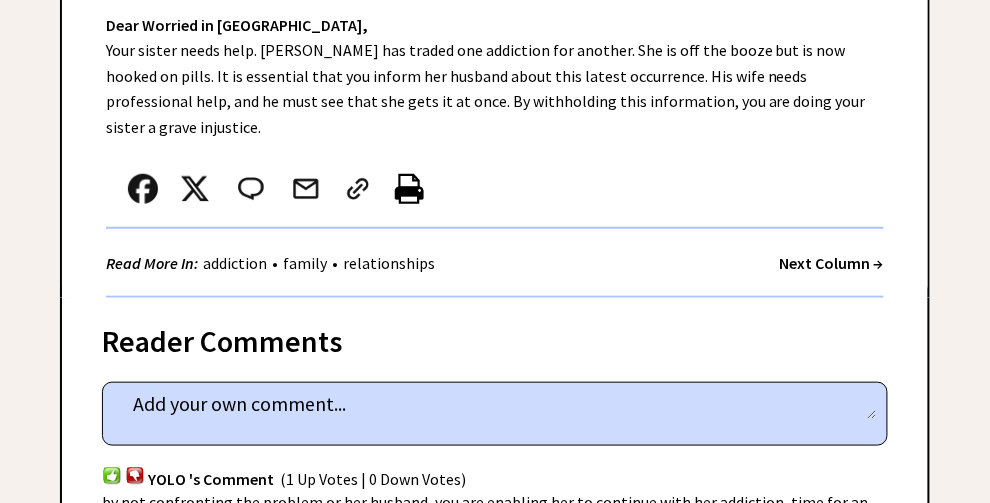 scroll, scrollTop: 1800, scrollLeft: 0, axis: vertical 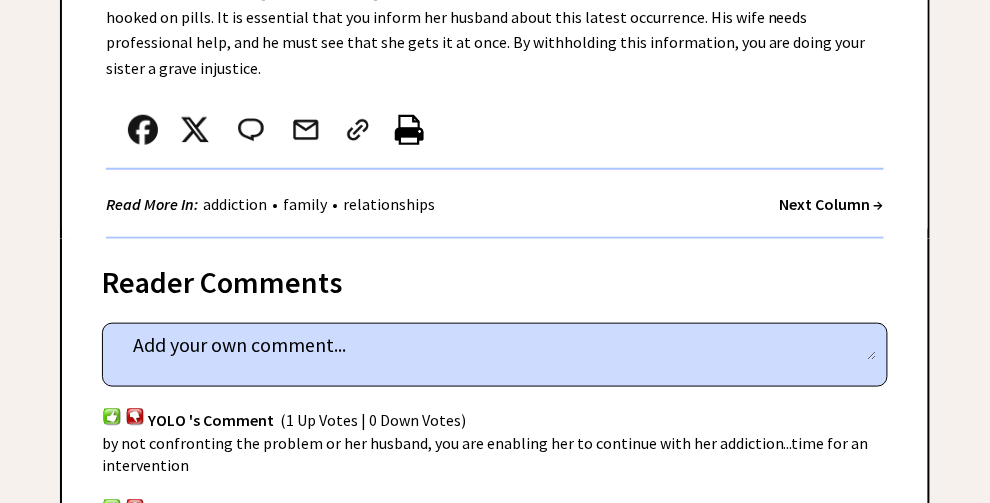 click on "Next Column →" at bounding box center [832, 204] 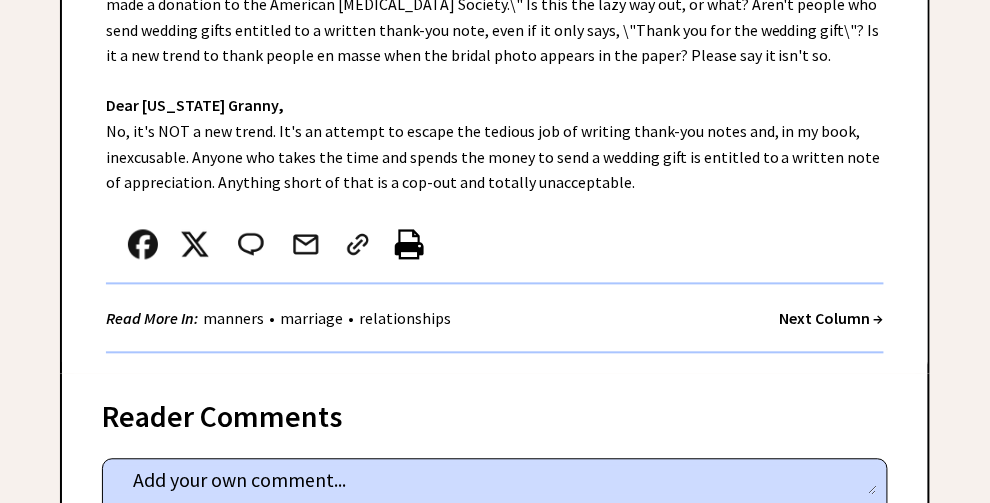 scroll, scrollTop: 700, scrollLeft: 0, axis: vertical 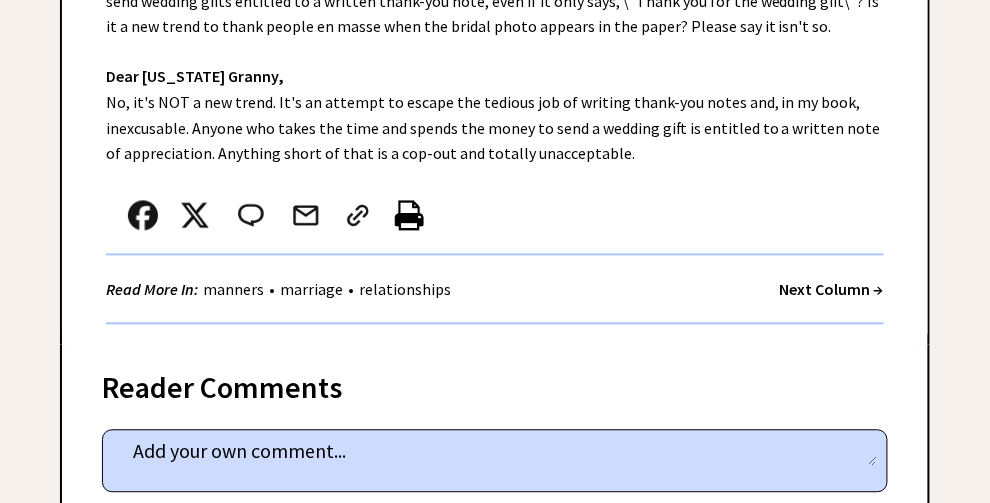 click on "Next Column →" at bounding box center (832, 290) 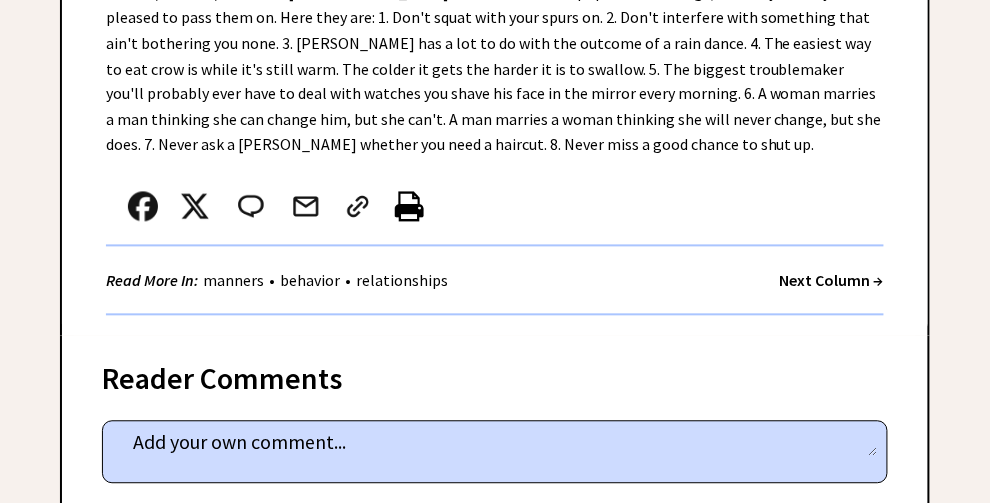 scroll, scrollTop: 700, scrollLeft: 0, axis: vertical 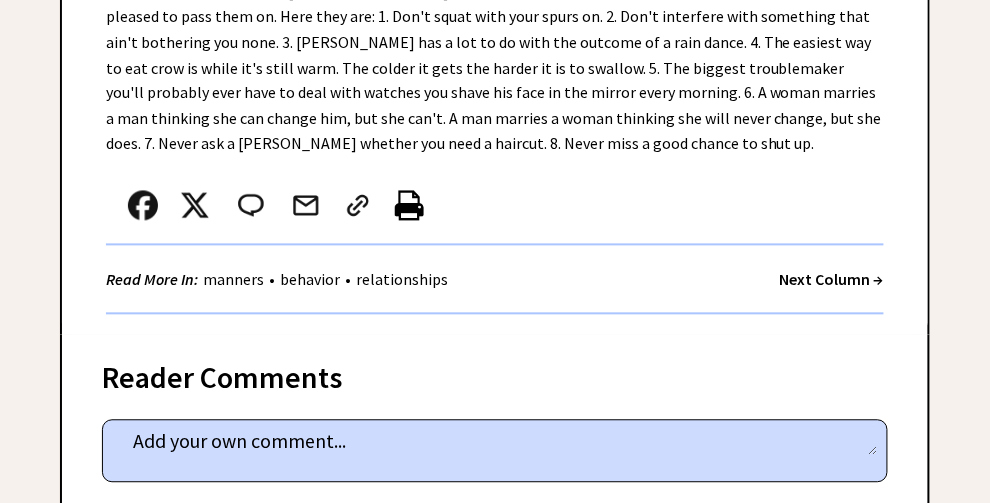 click on "Read More In:    manners  •    behavior  •    relationships
Next Column →" at bounding box center [495, 280] 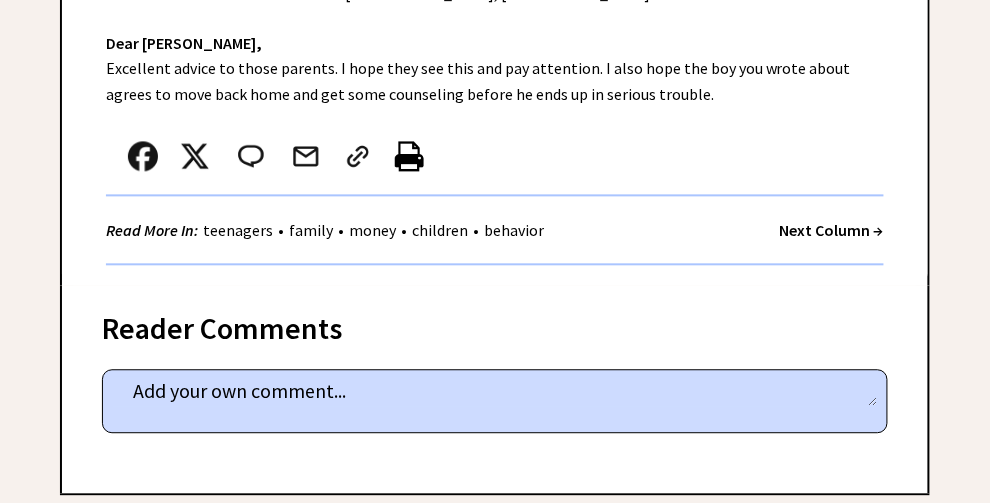 scroll, scrollTop: 800, scrollLeft: 0, axis: vertical 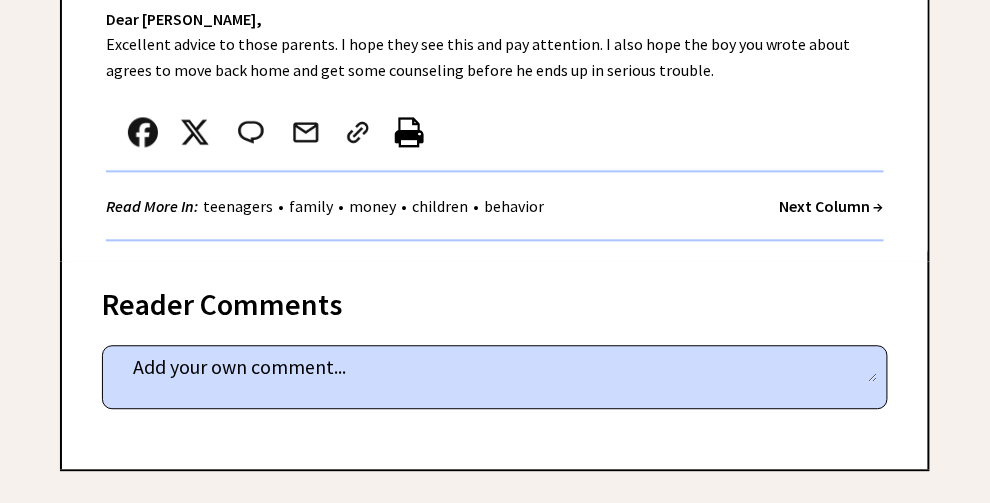 click on "Next Column →" at bounding box center [832, 206] 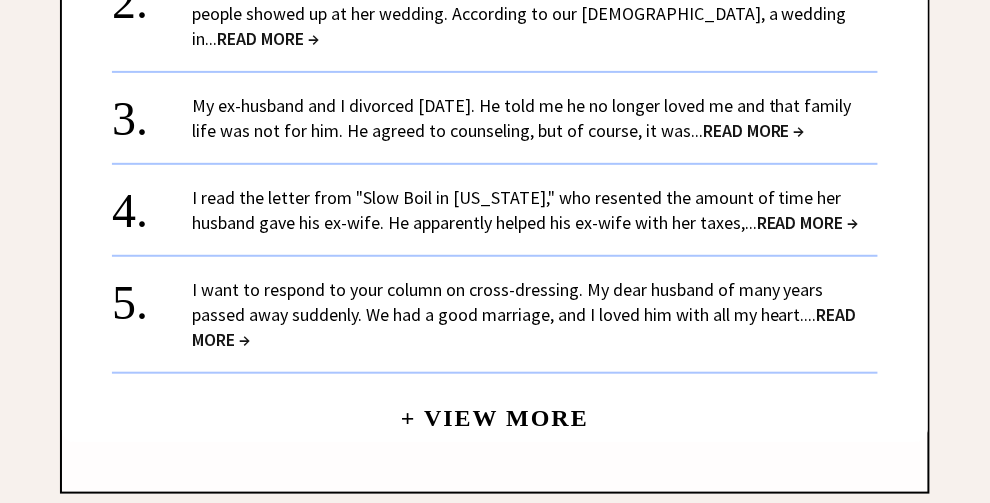 scroll, scrollTop: 3299, scrollLeft: 0, axis: vertical 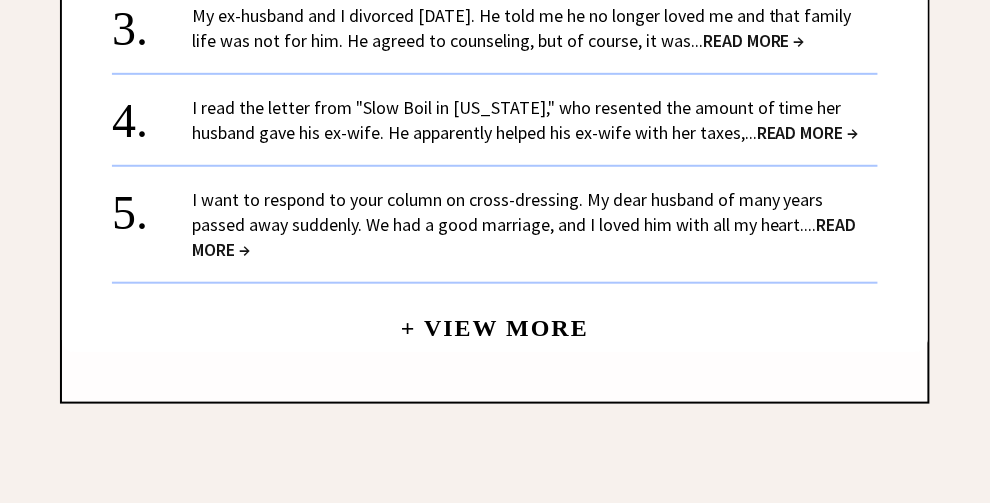 click on "Next Column →" at bounding box center [832, -681] 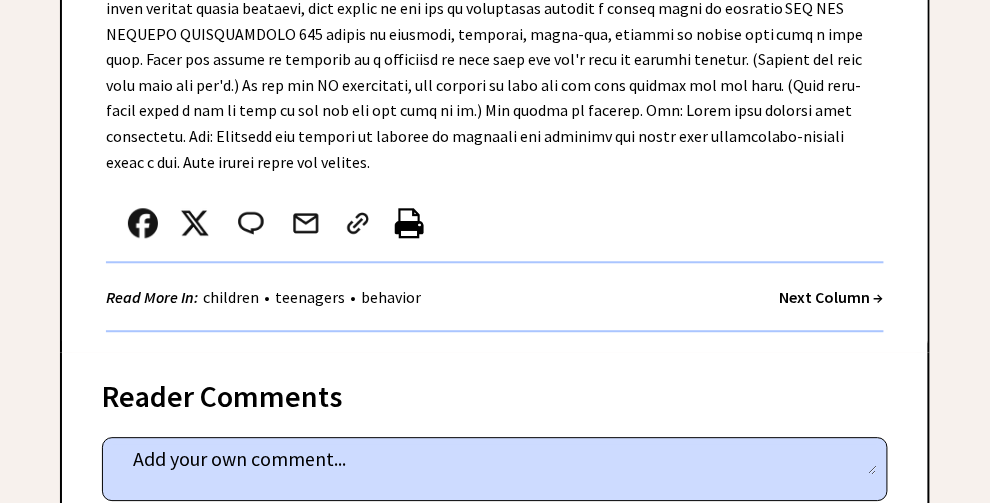 scroll, scrollTop: 899, scrollLeft: 0, axis: vertical 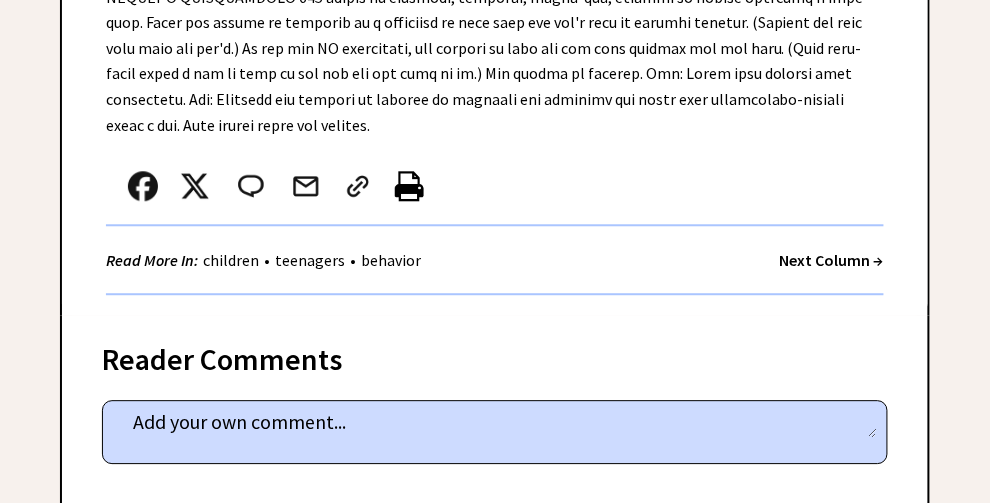 click on "Next Column →" at bounding box center (832, 260) 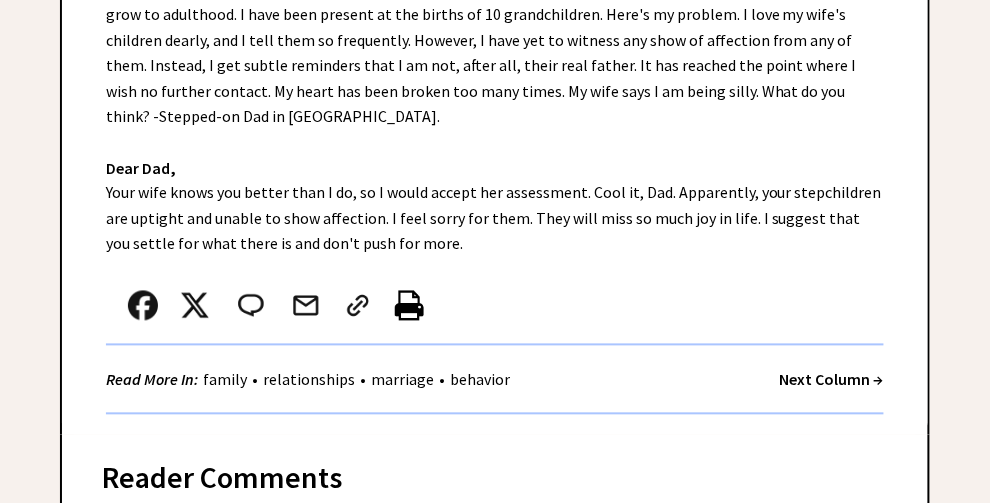 scroll, scrollTop: 700, scrollLeft: 0, axis: vertical 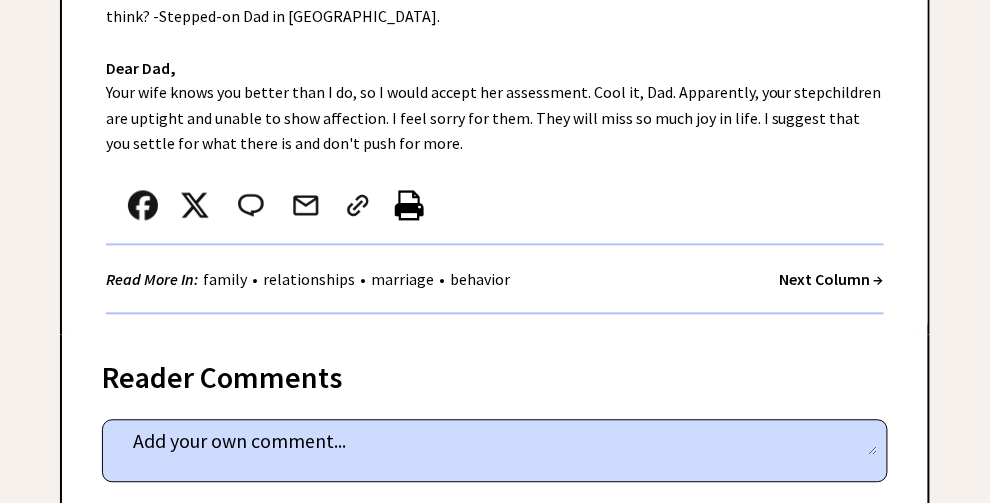 click on "Next Column →" at bounding box center [832, 280] 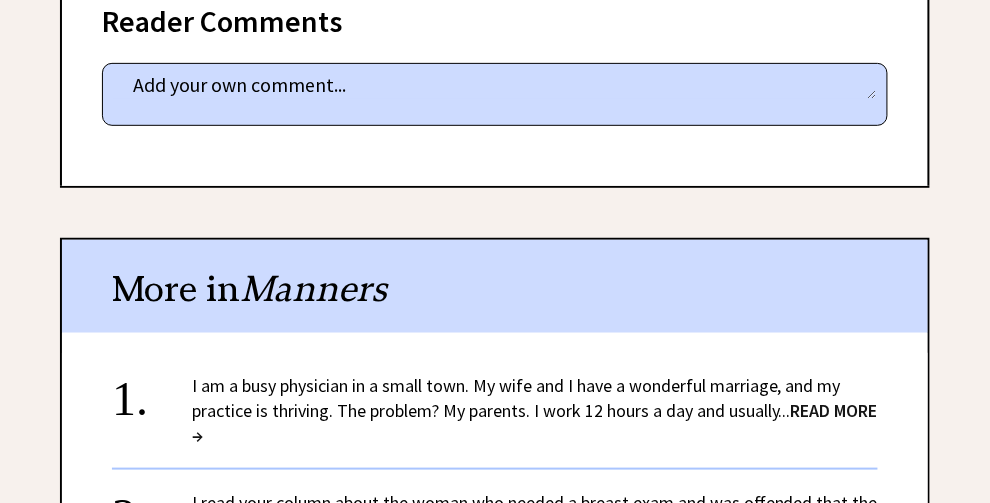scroll, scrollTop: 1699, scrollLeft: 0, axis: vertical 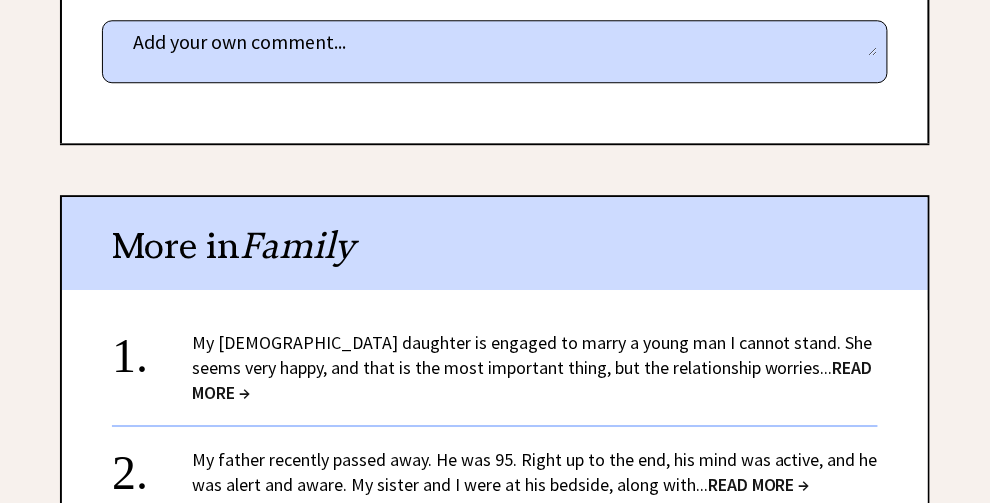 click on "Next Column →" at bounding box center [832, -120] 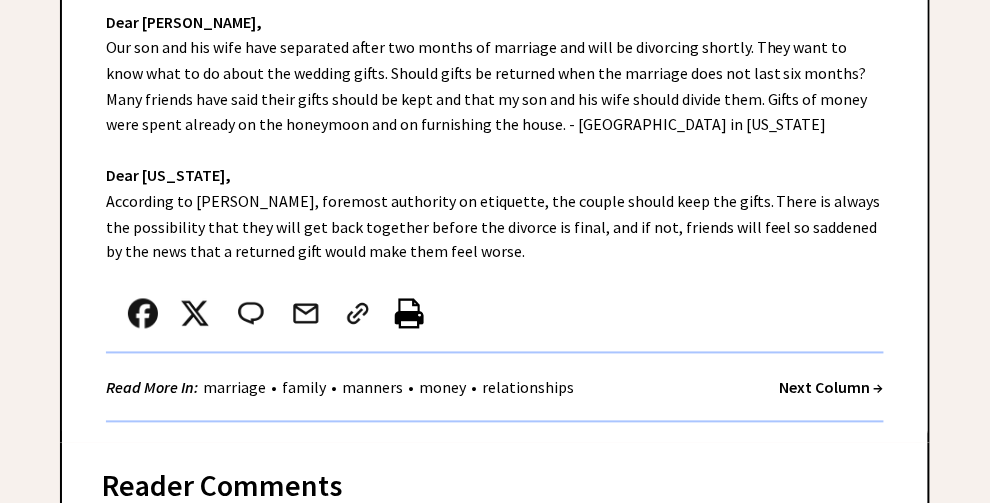 scroll, scrollTop: 600, scrollLeft: 0, axis: vertical 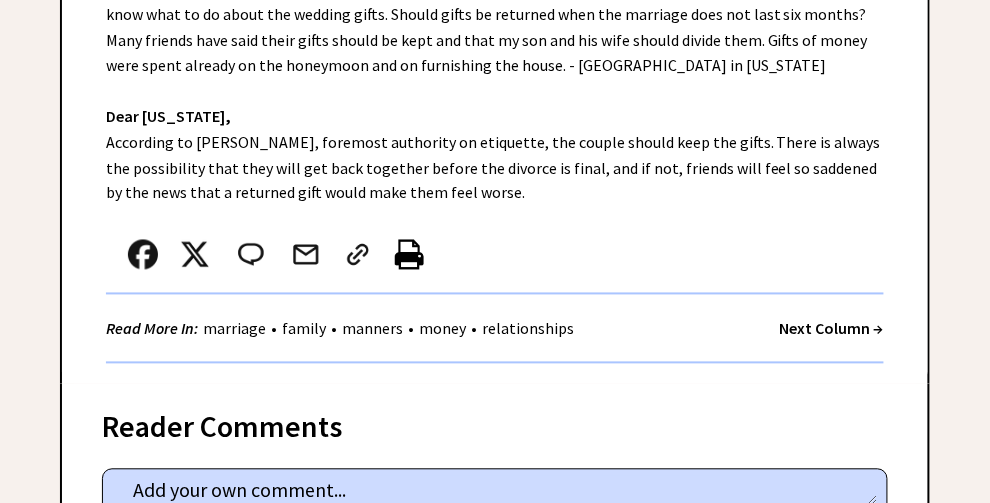 click on "Next Column →" at bounding box center (832, 329) 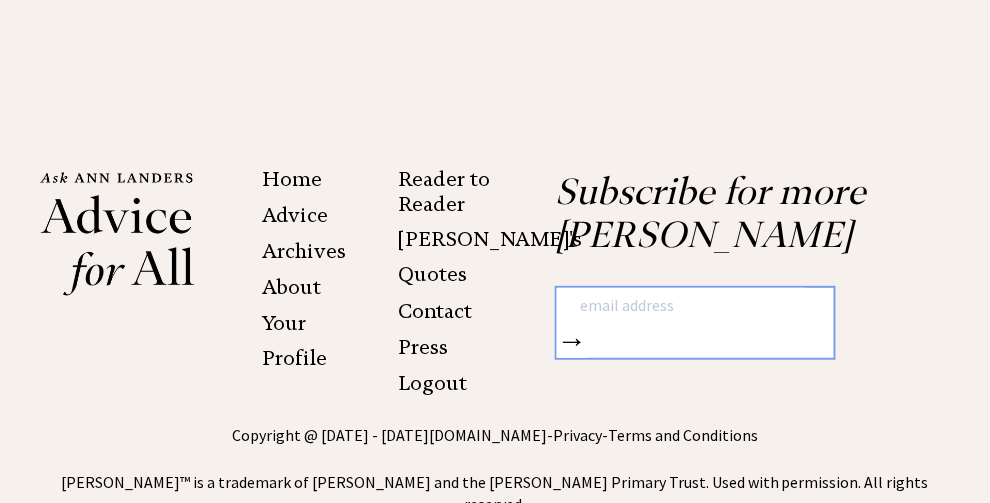 scroll, scrollTop: 4700, scrollLeft: 0, axis: vertical 